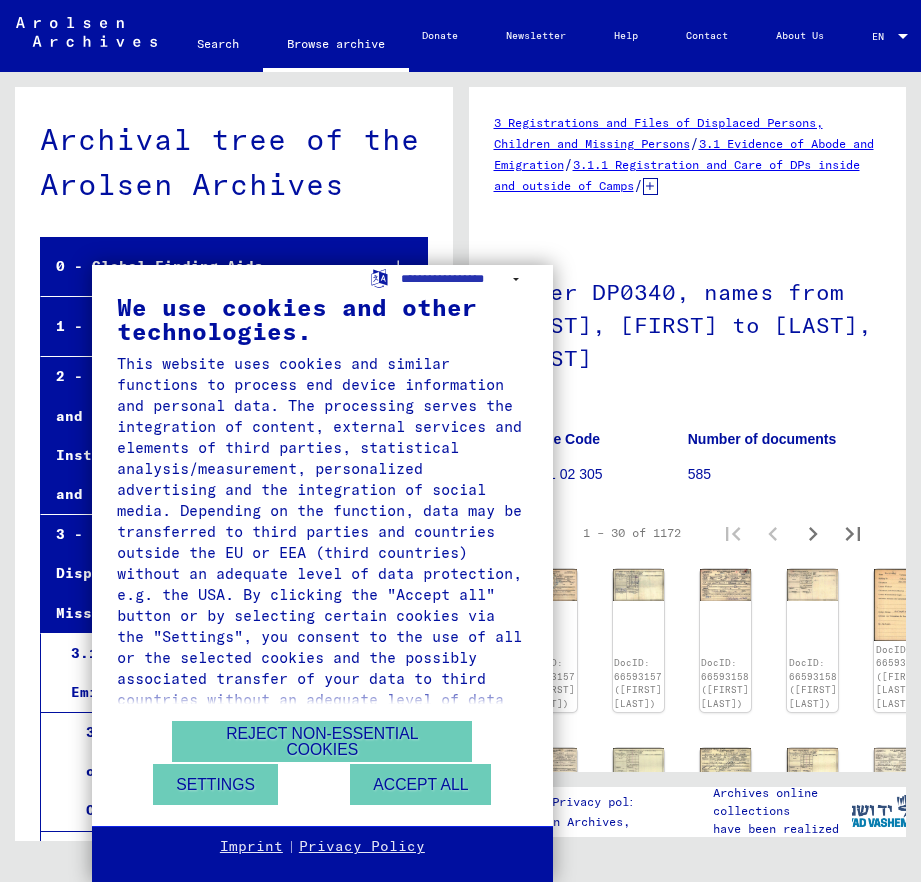 scroll, scrollTop: 0, scrollLeft: 0, axis: both 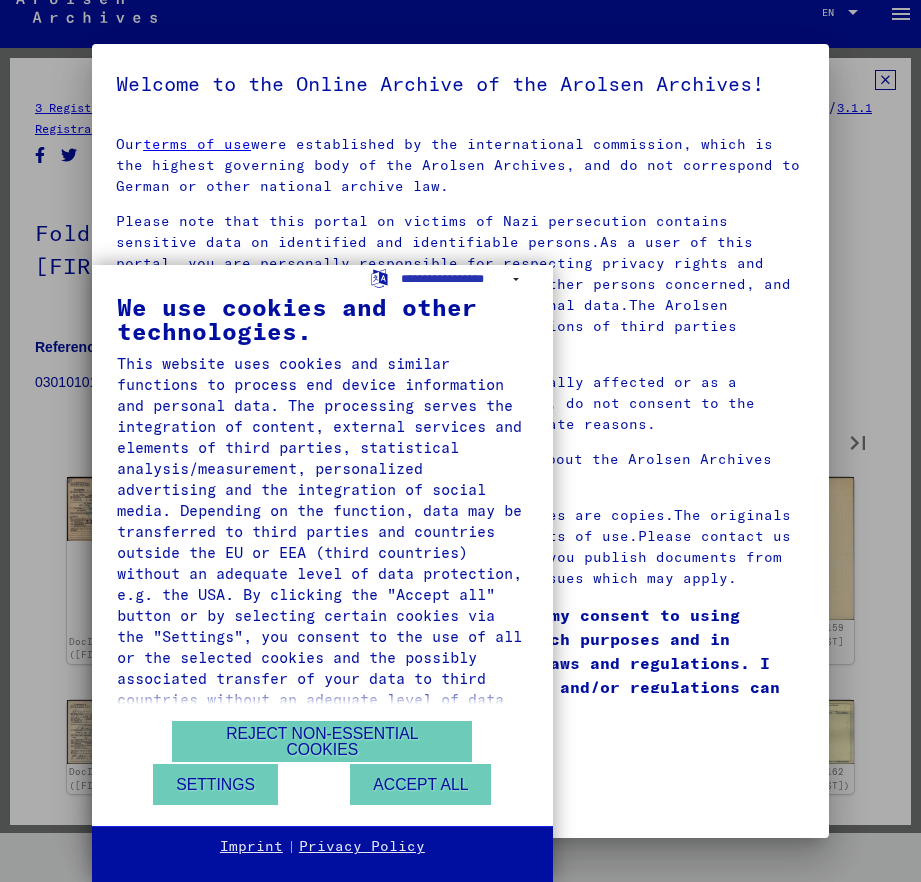 type on "*" 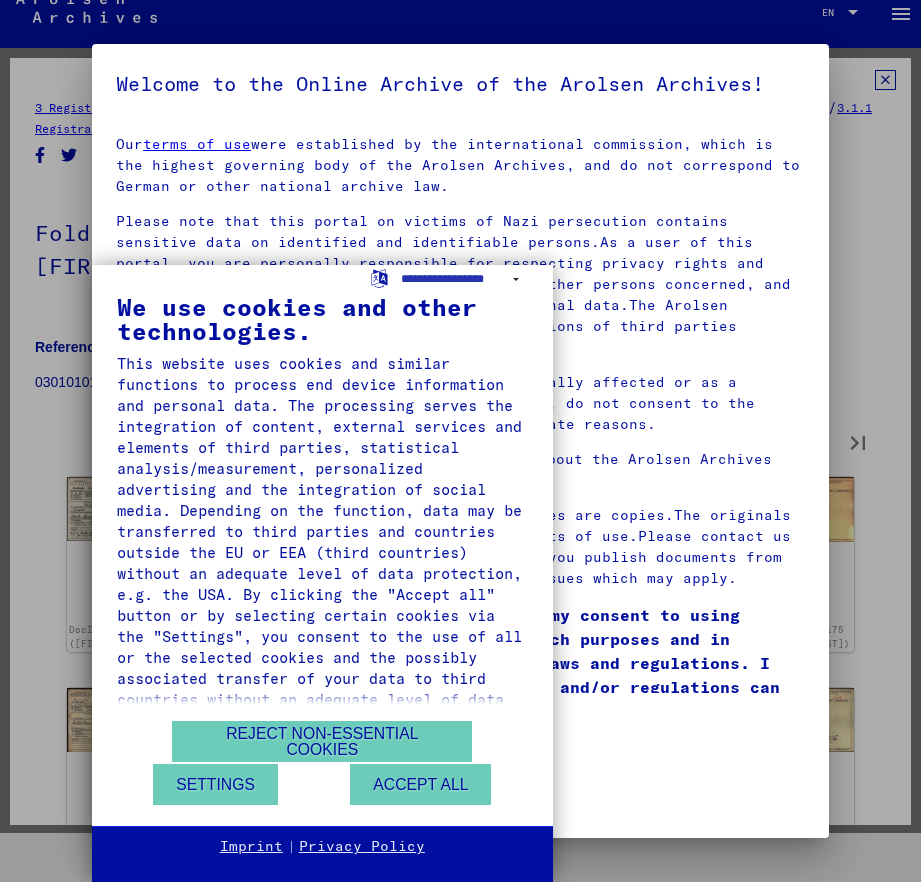type on "*" 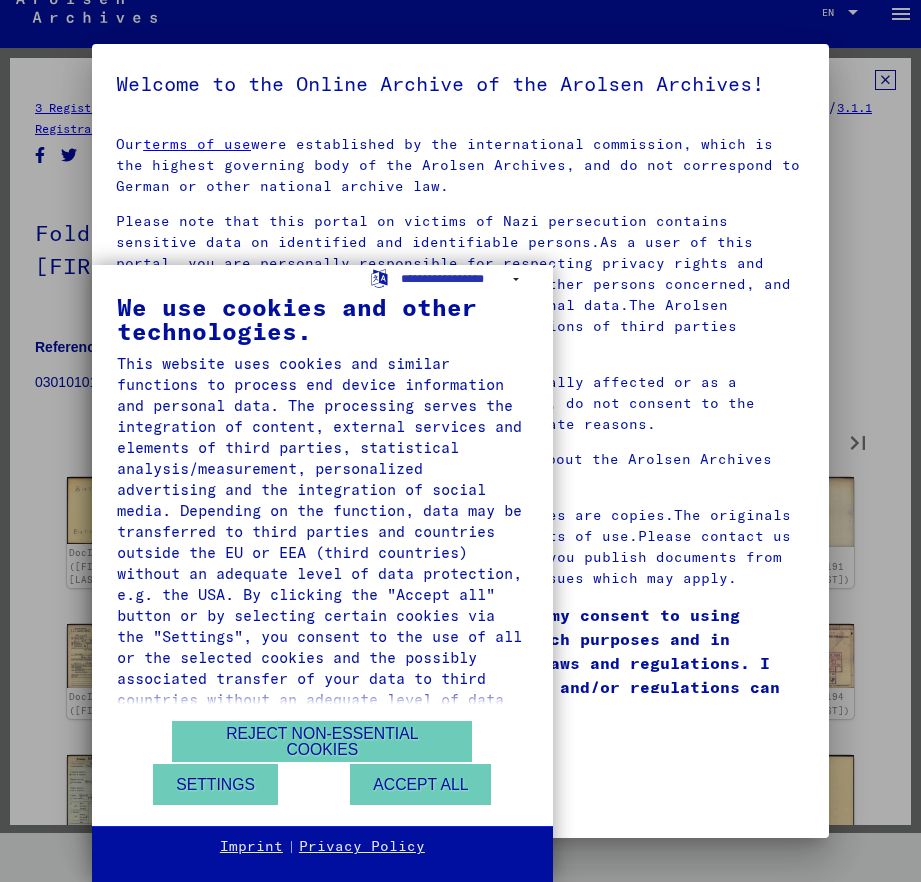 type on "*" 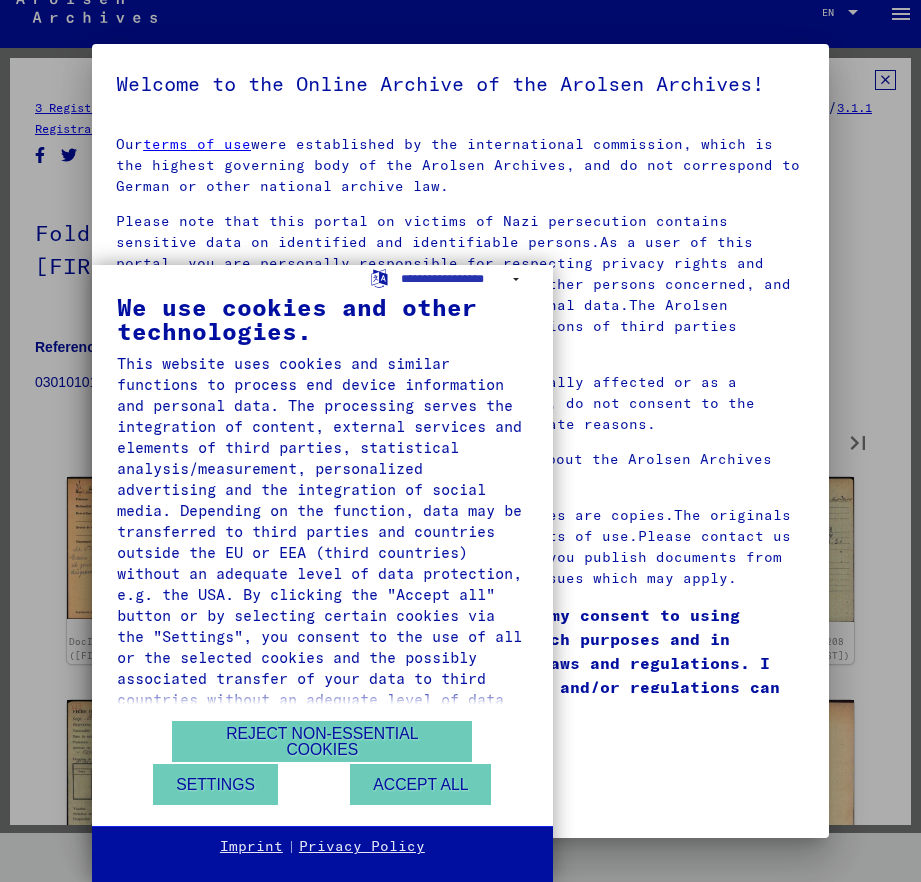 type on "*" 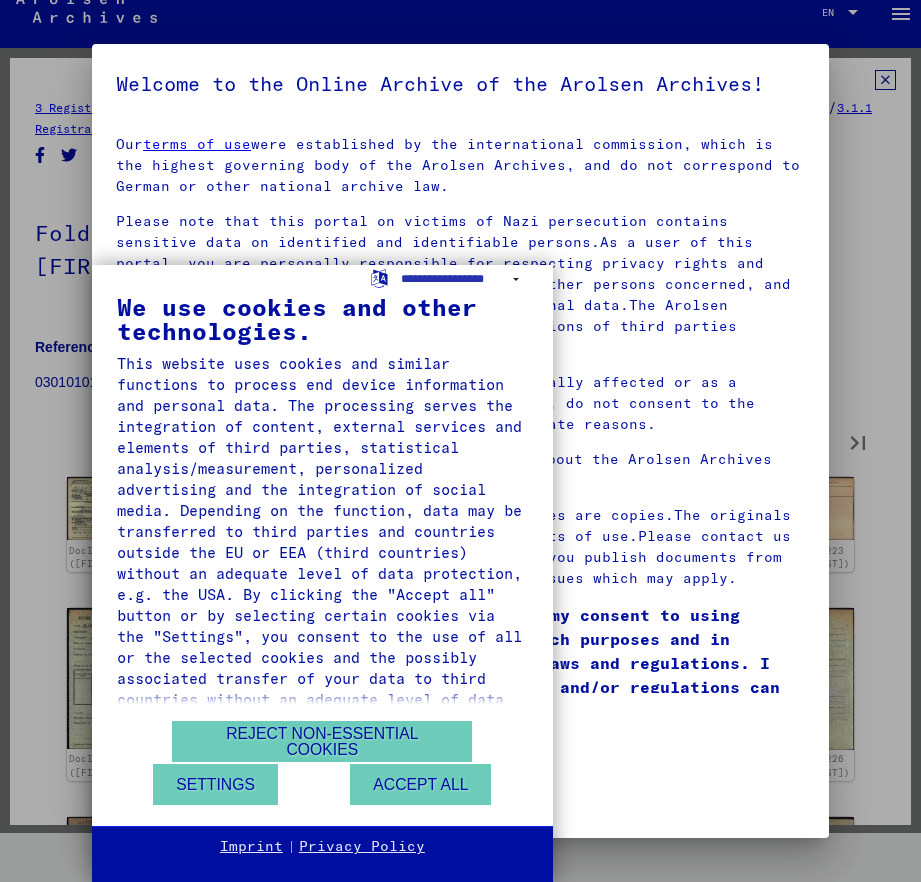 type on "*" 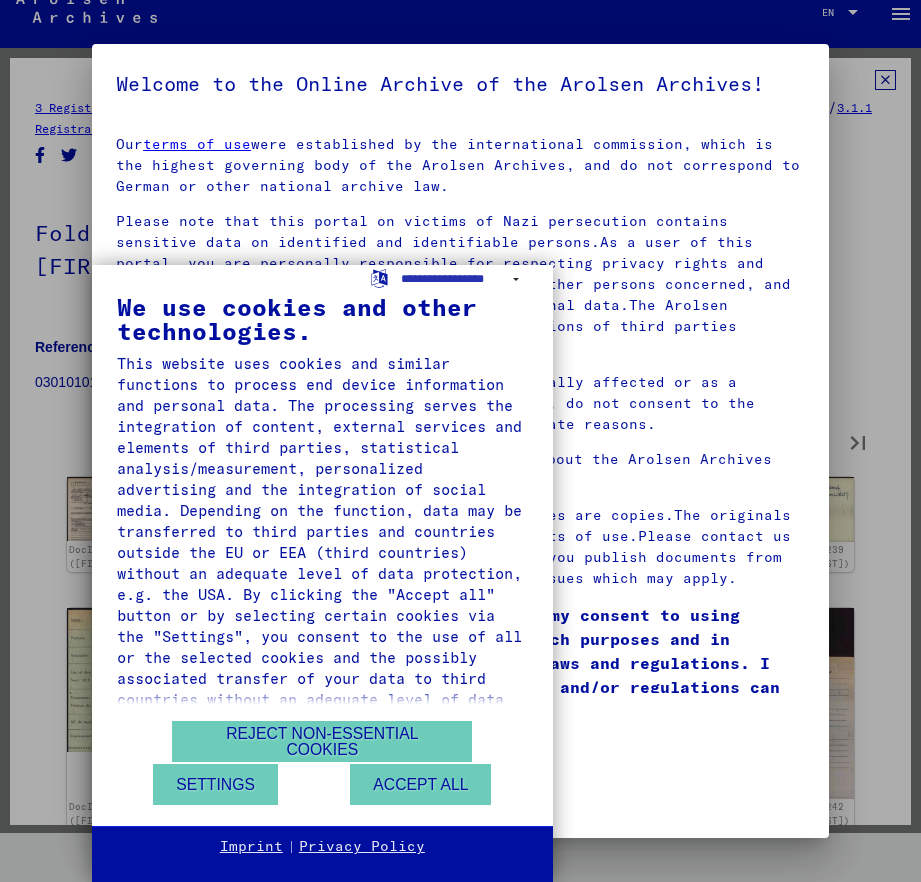 type on "*" 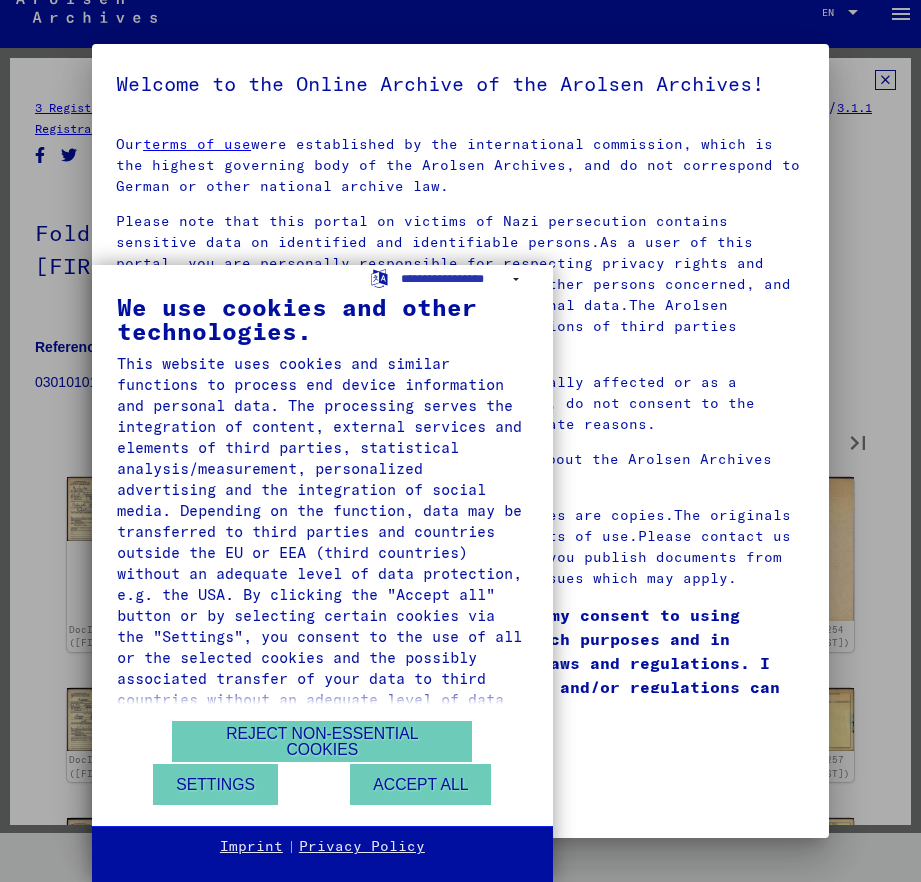 type on "*" 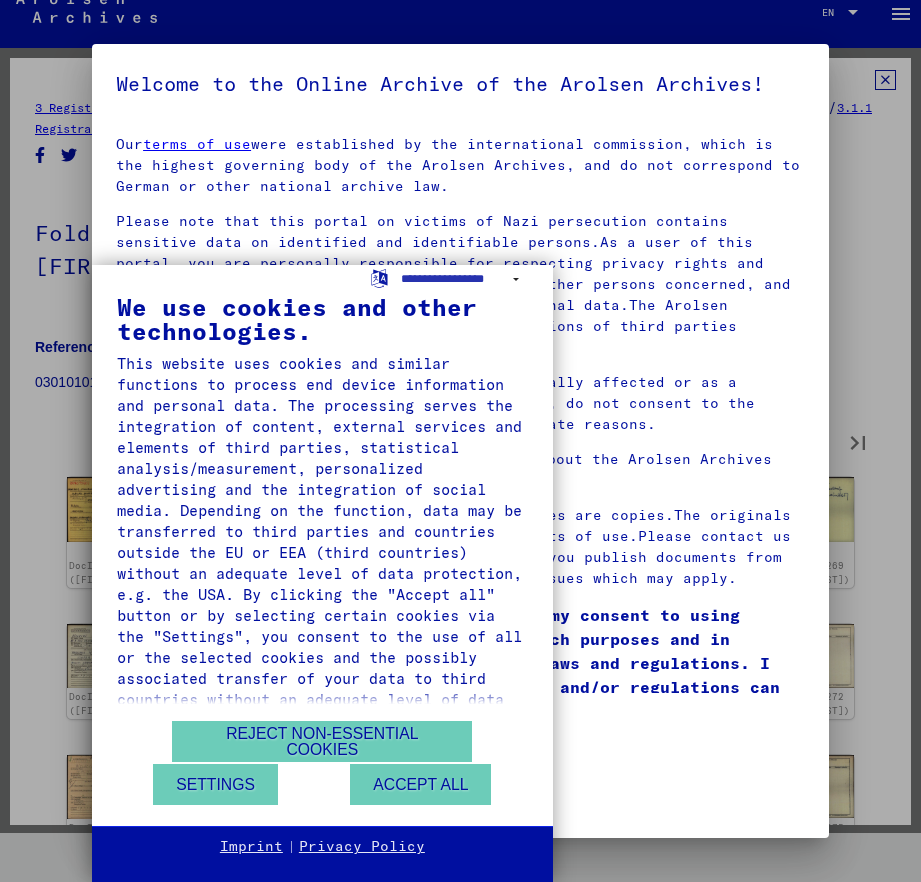 type on "*" 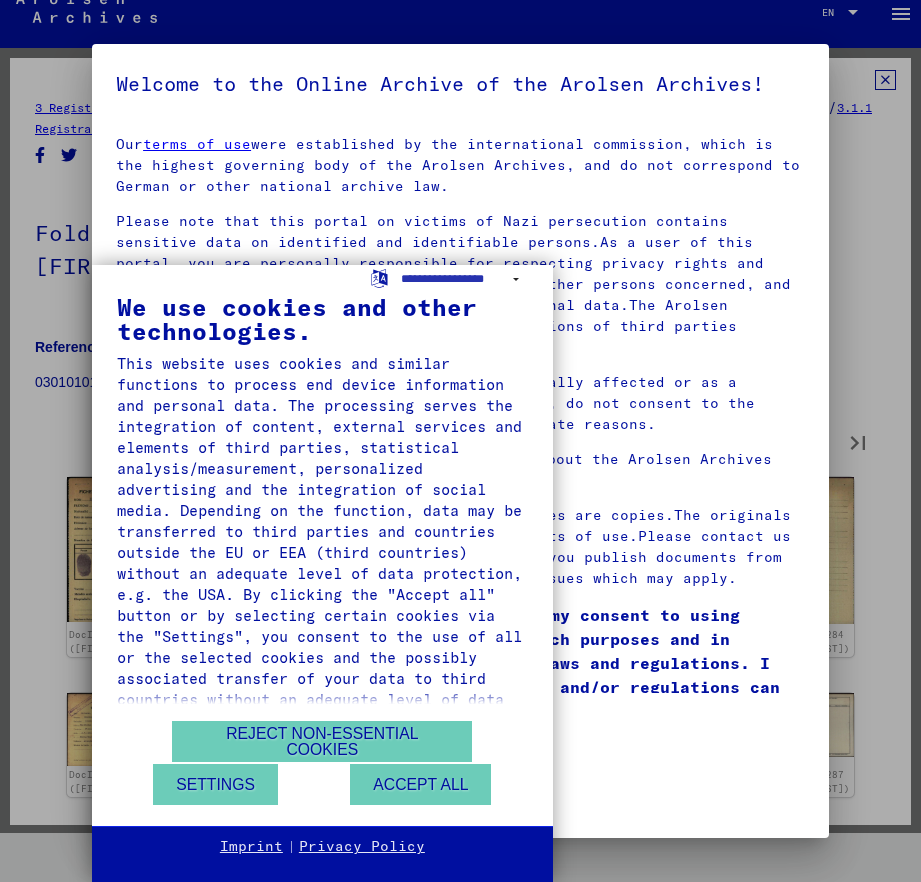 type on "**" 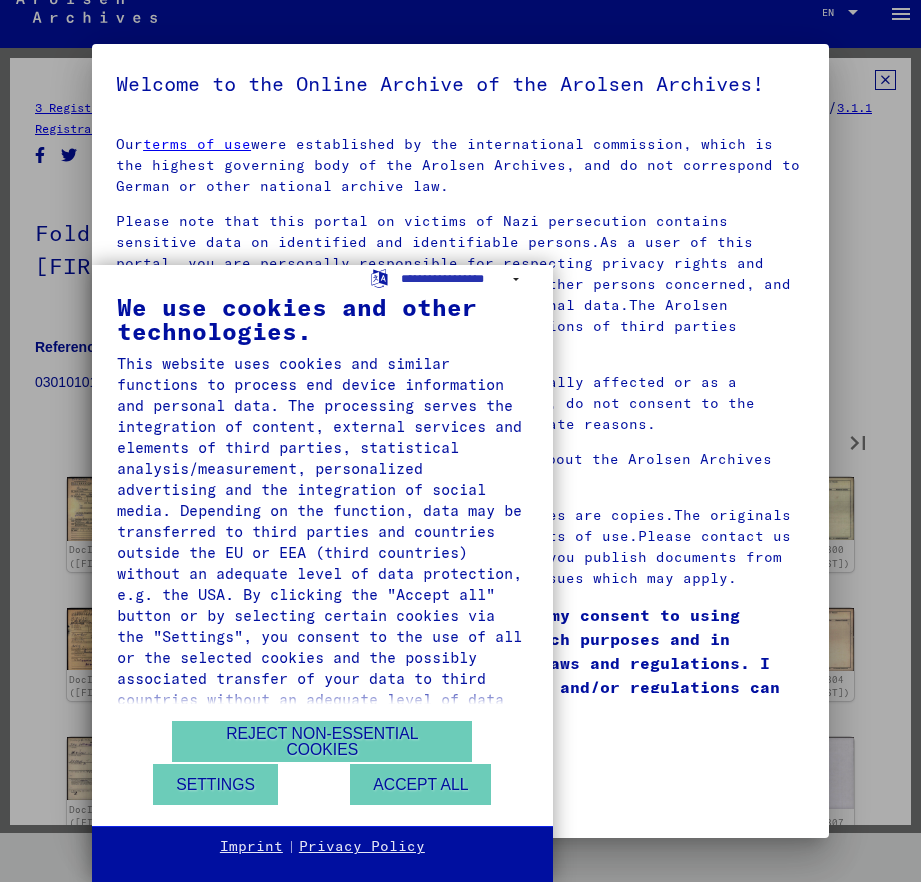 type on "**" 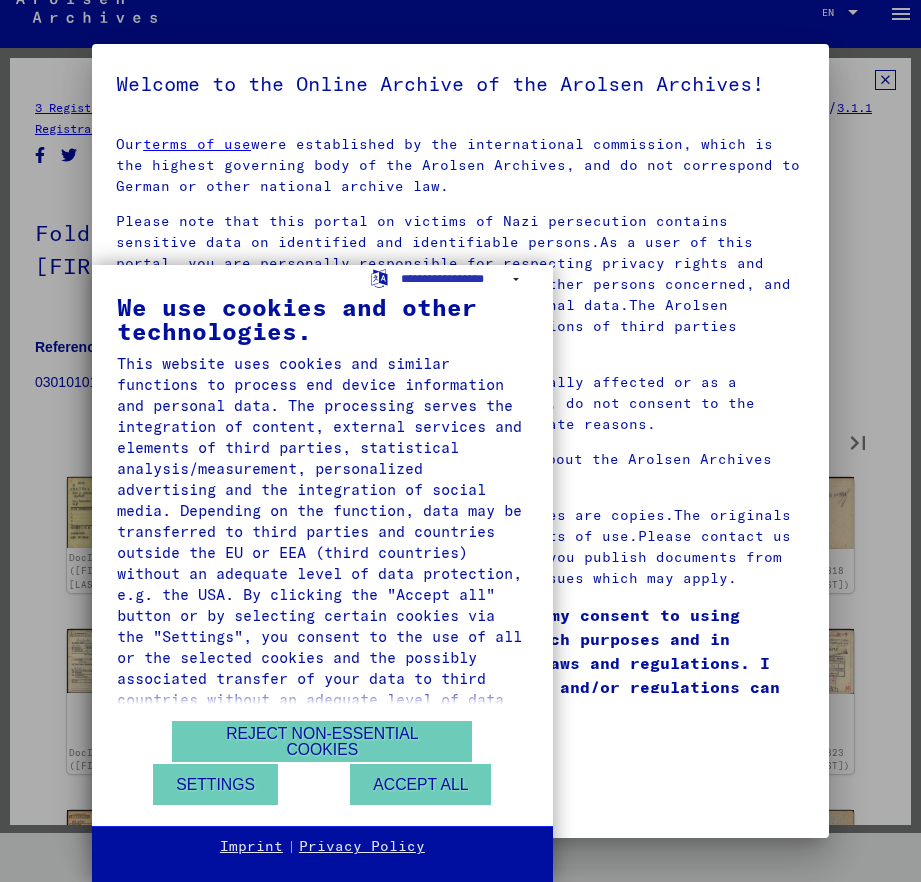 type on "**" 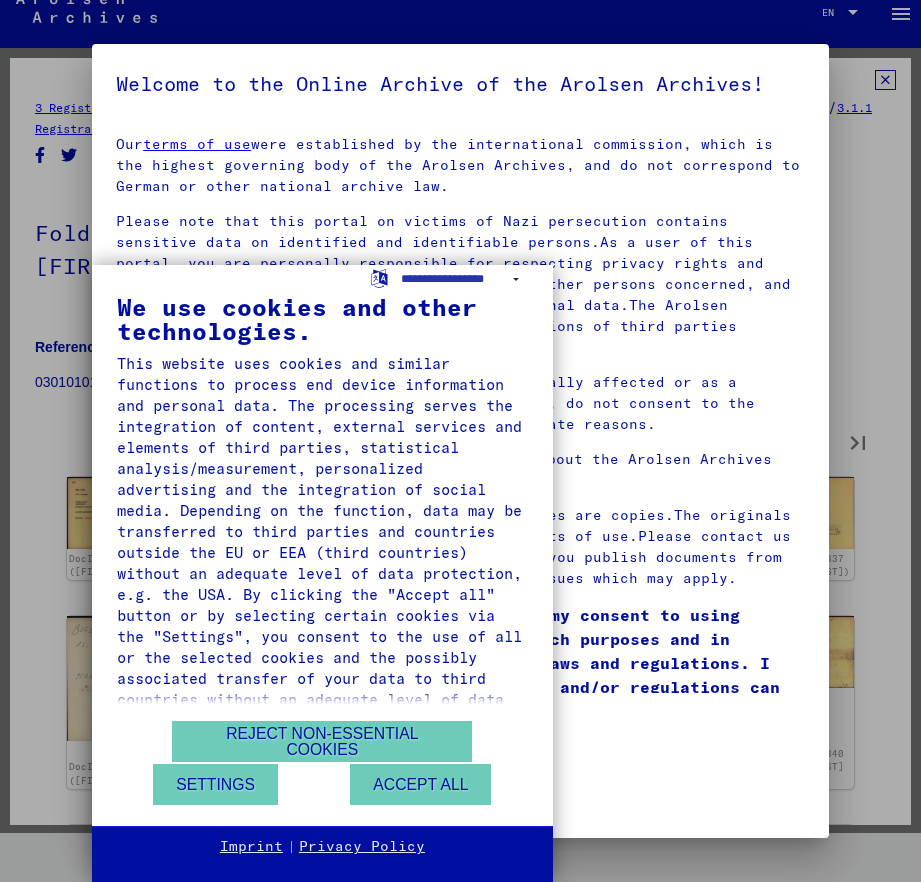type on "**" 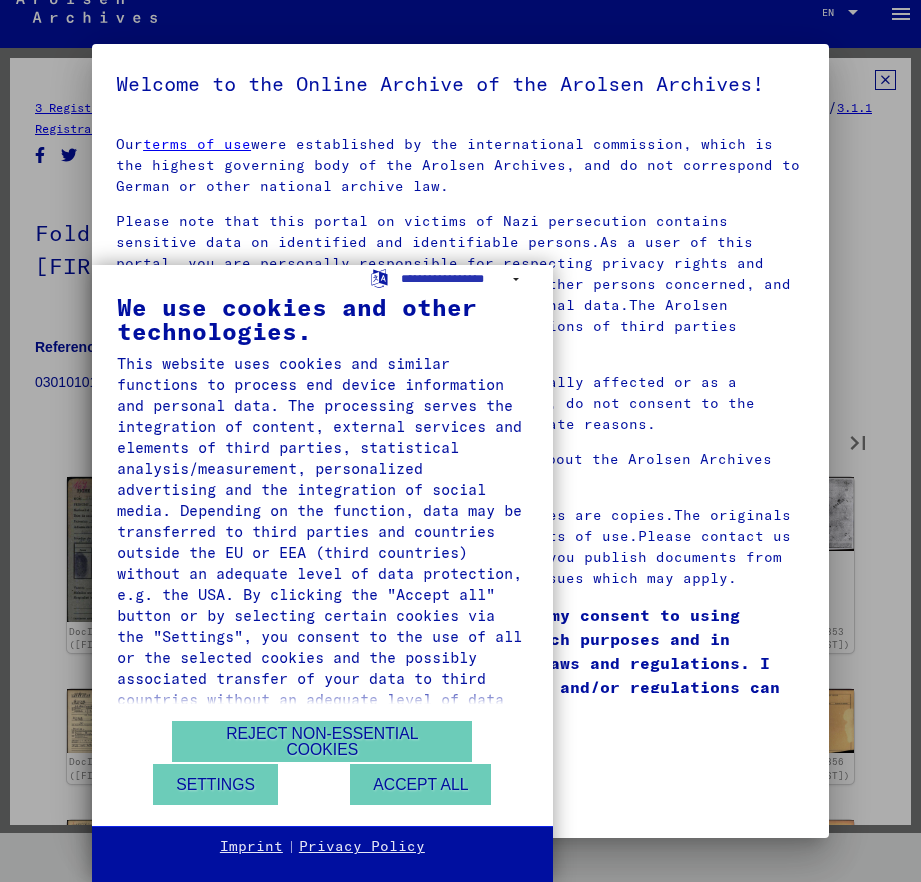 type on "**" 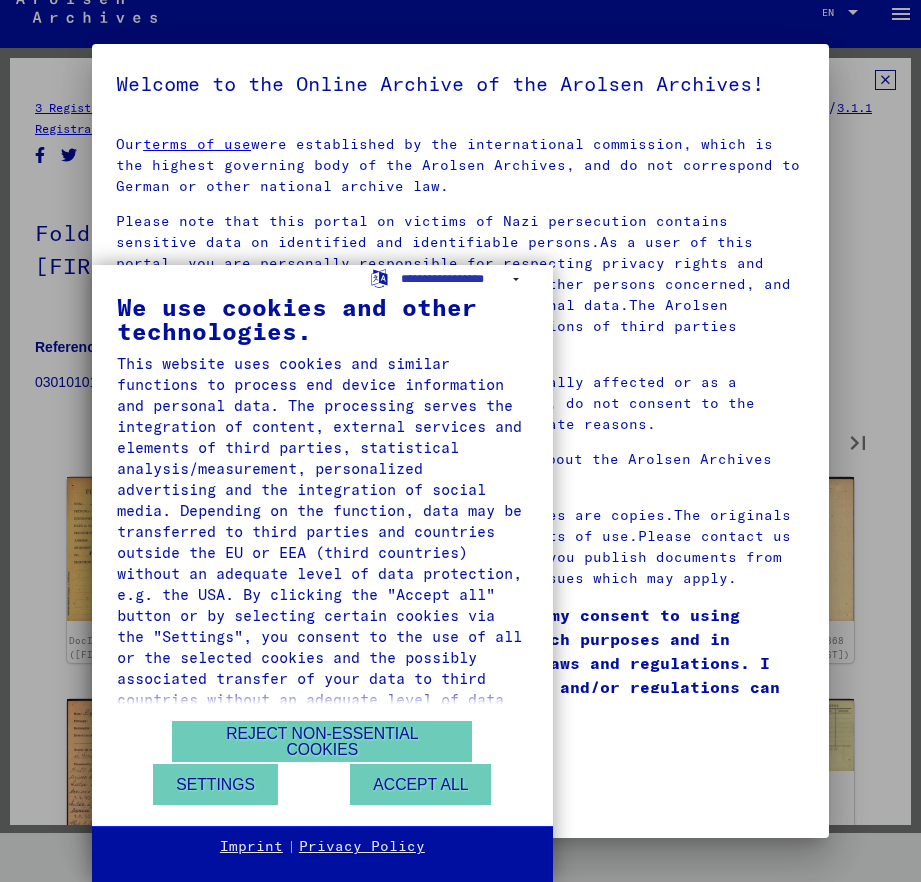 type on "**" 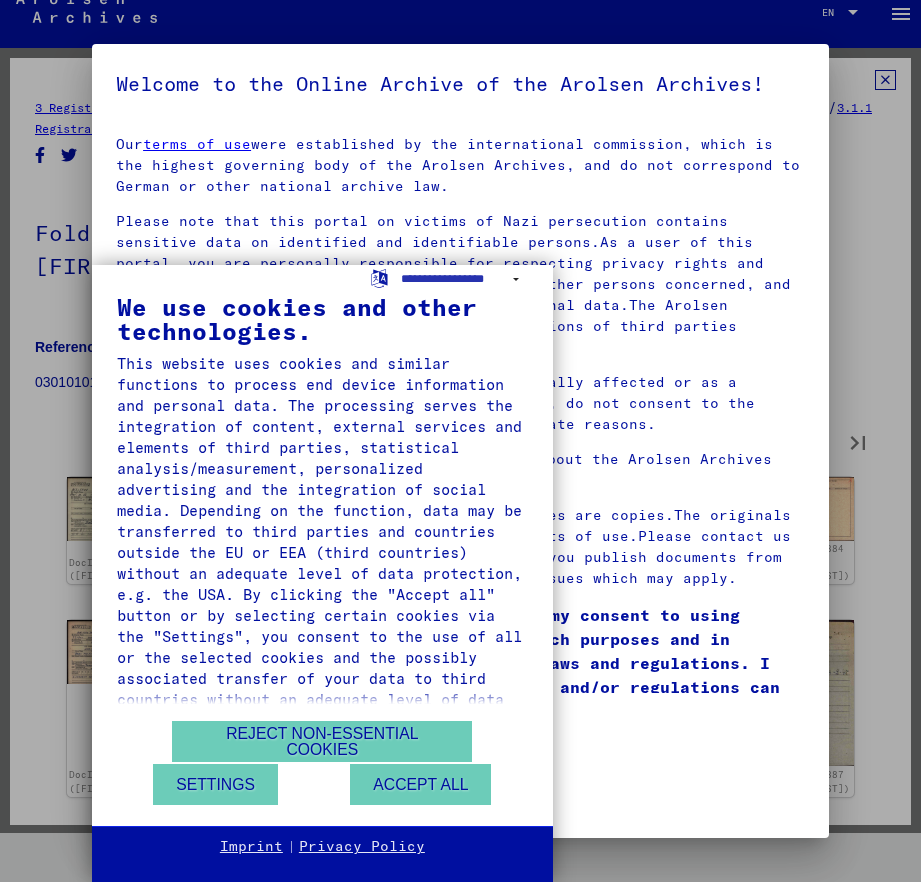 type on "**" 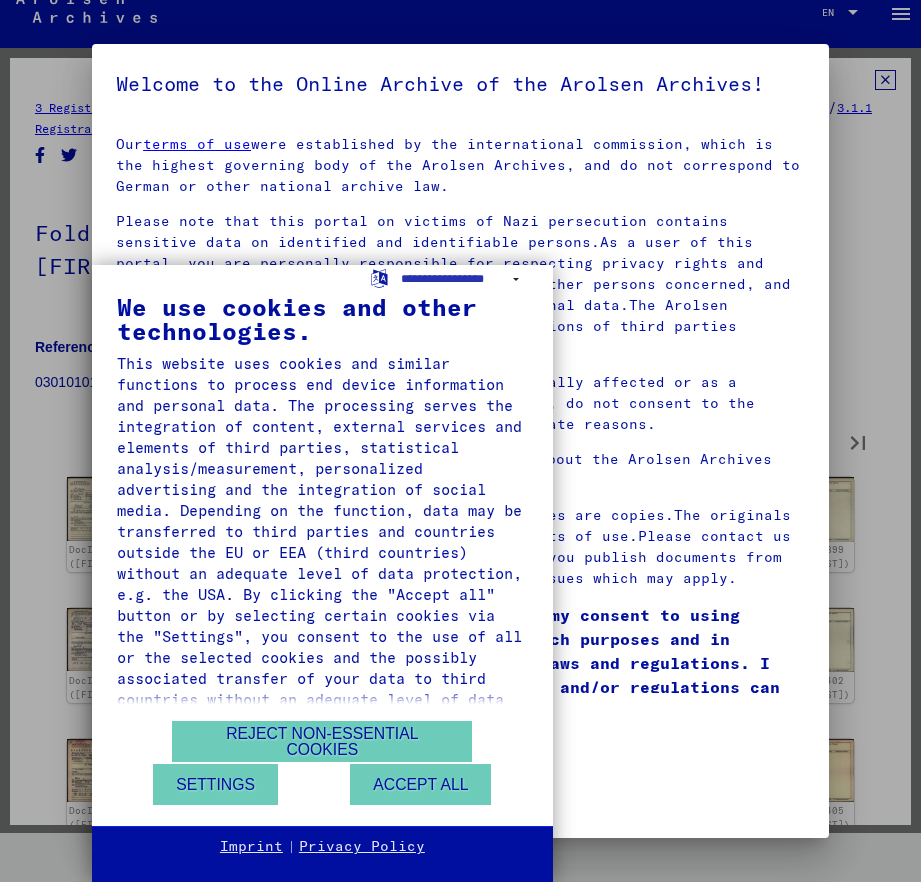 type on "**" 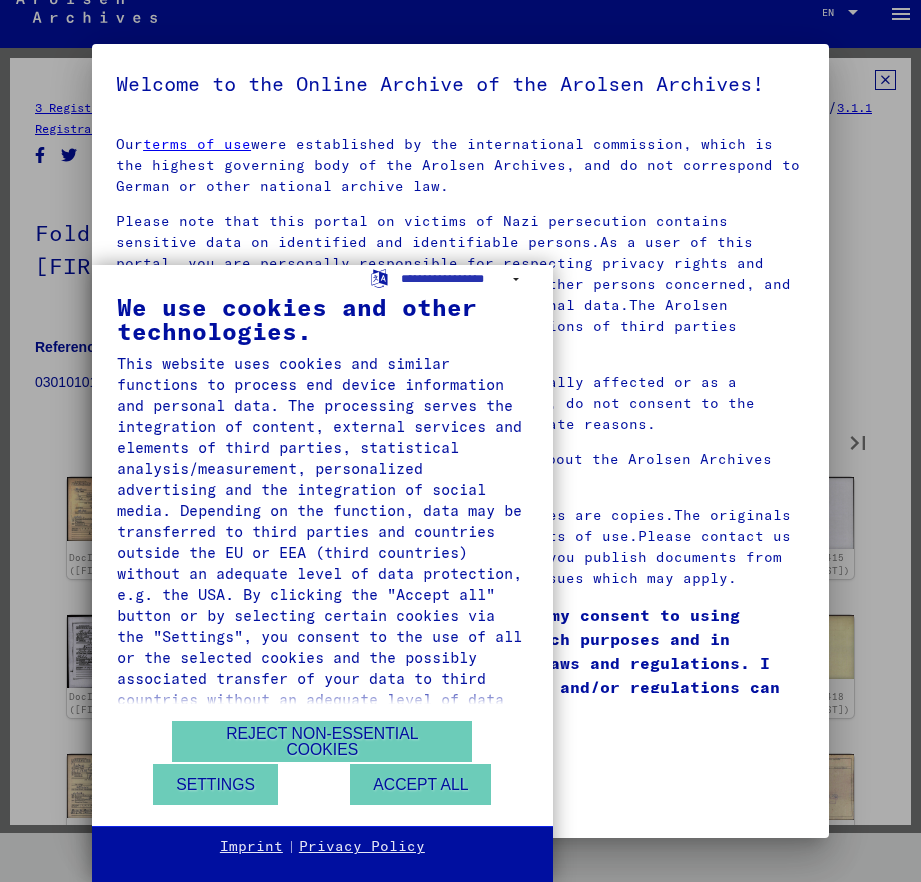 type on "**" 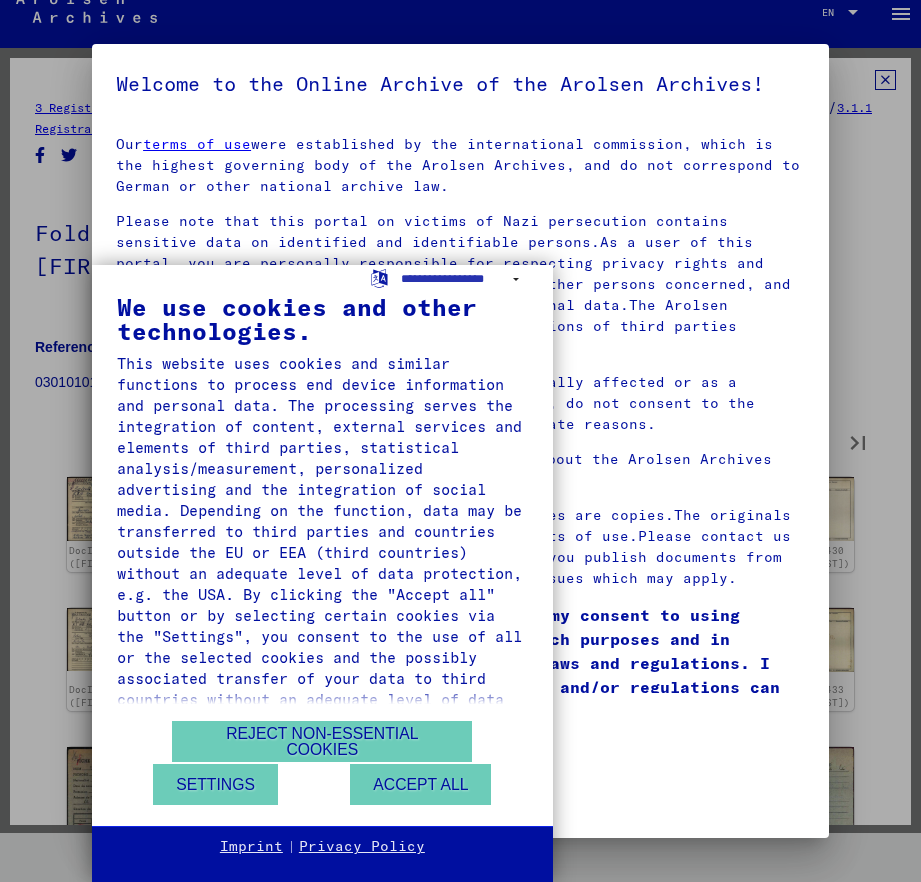type on "**" 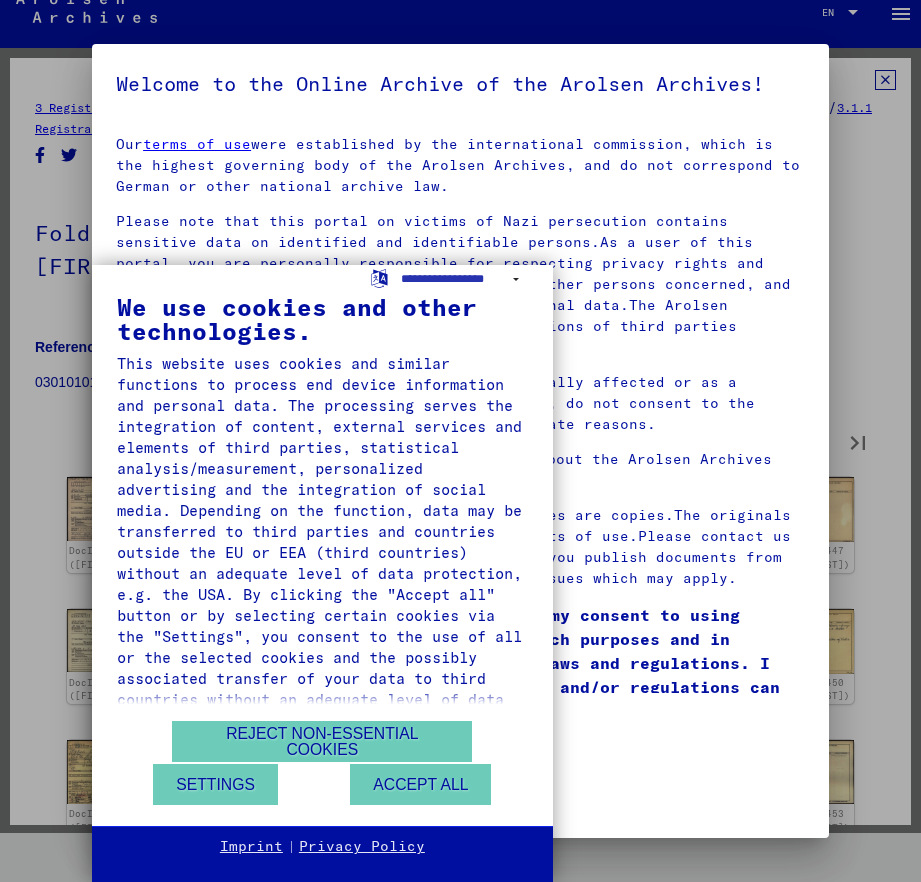 type on "**" 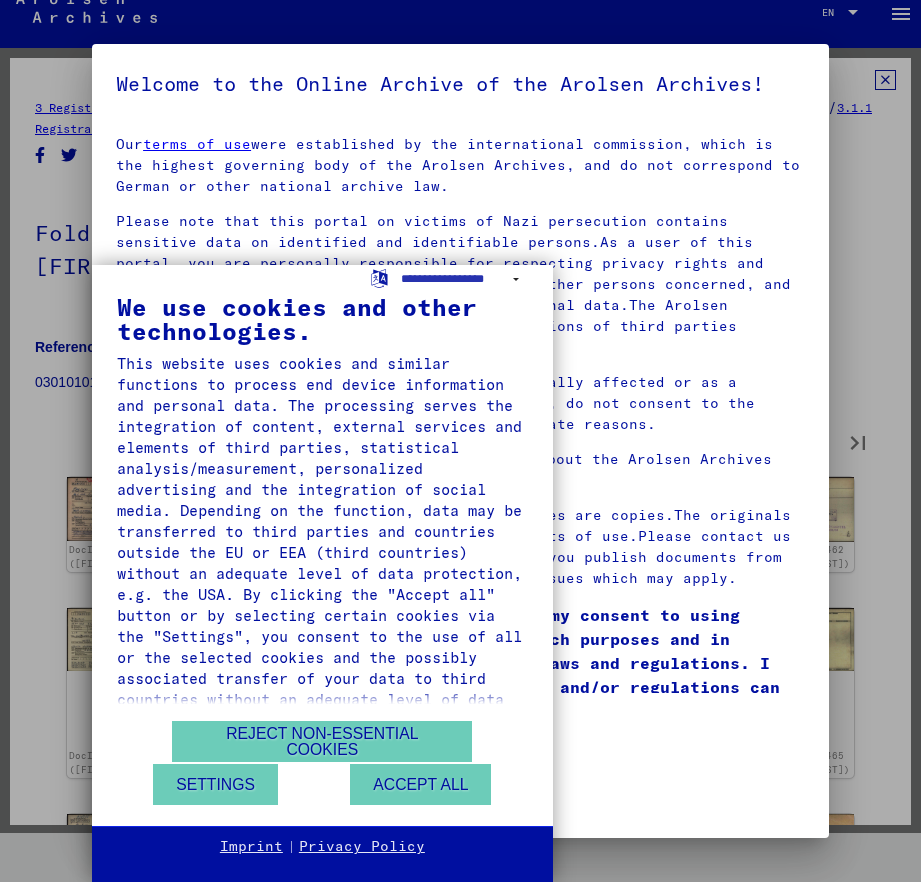 type on "**" 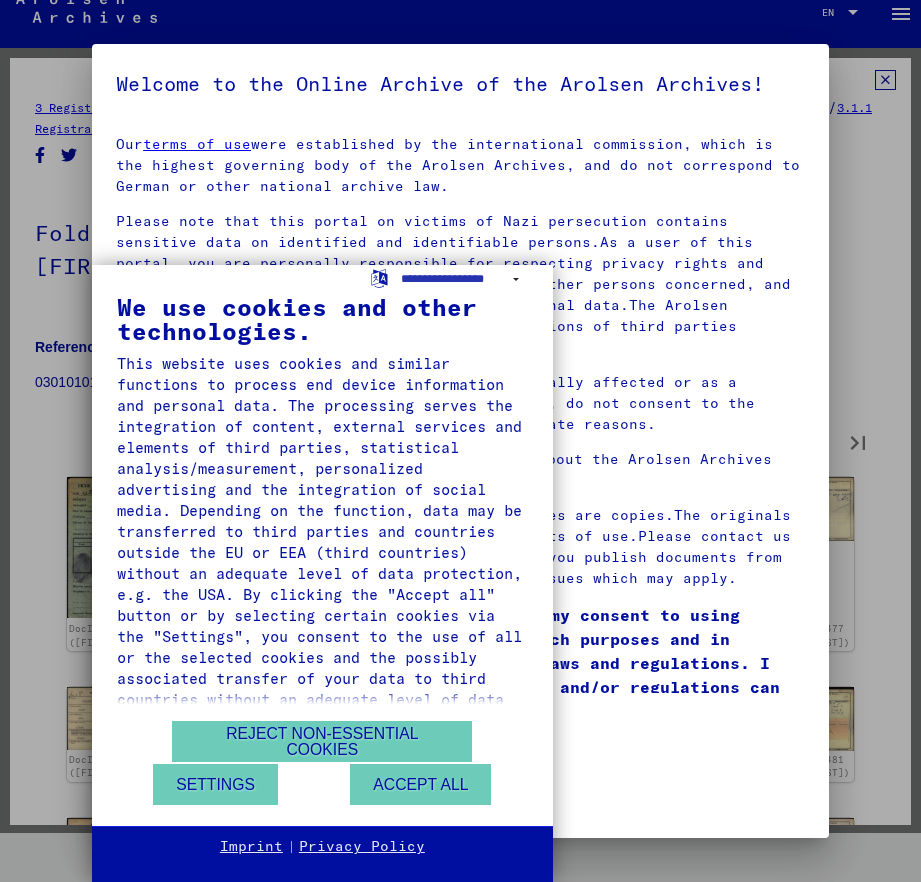 type on "**" 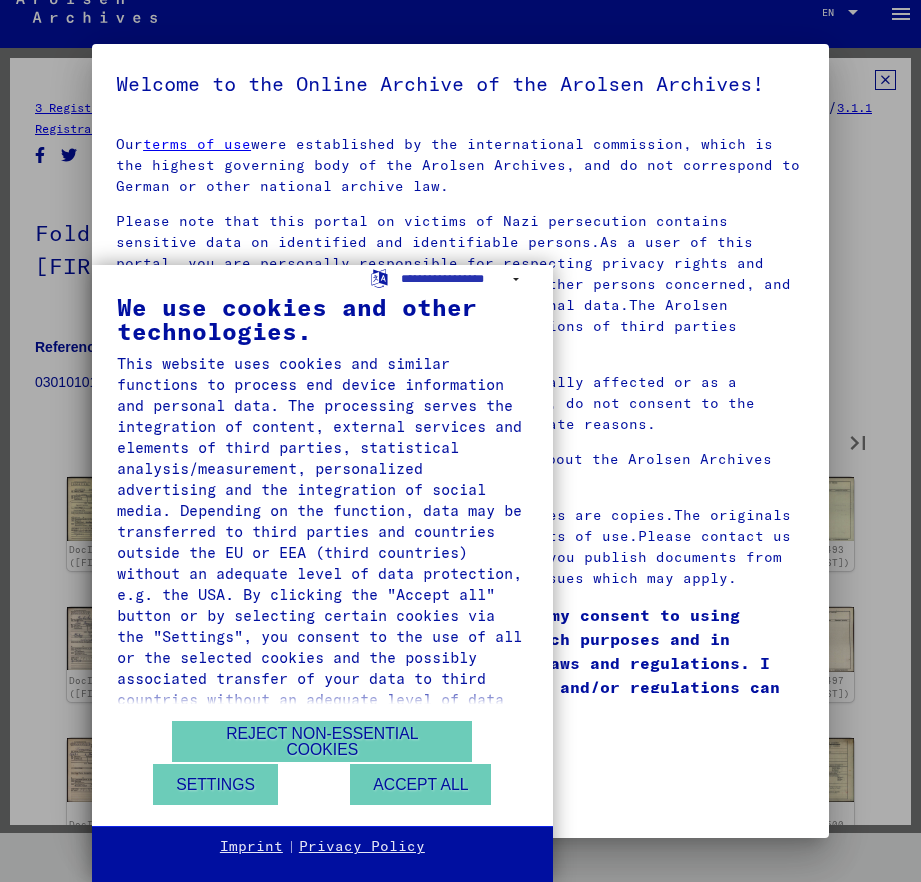 type on "**" 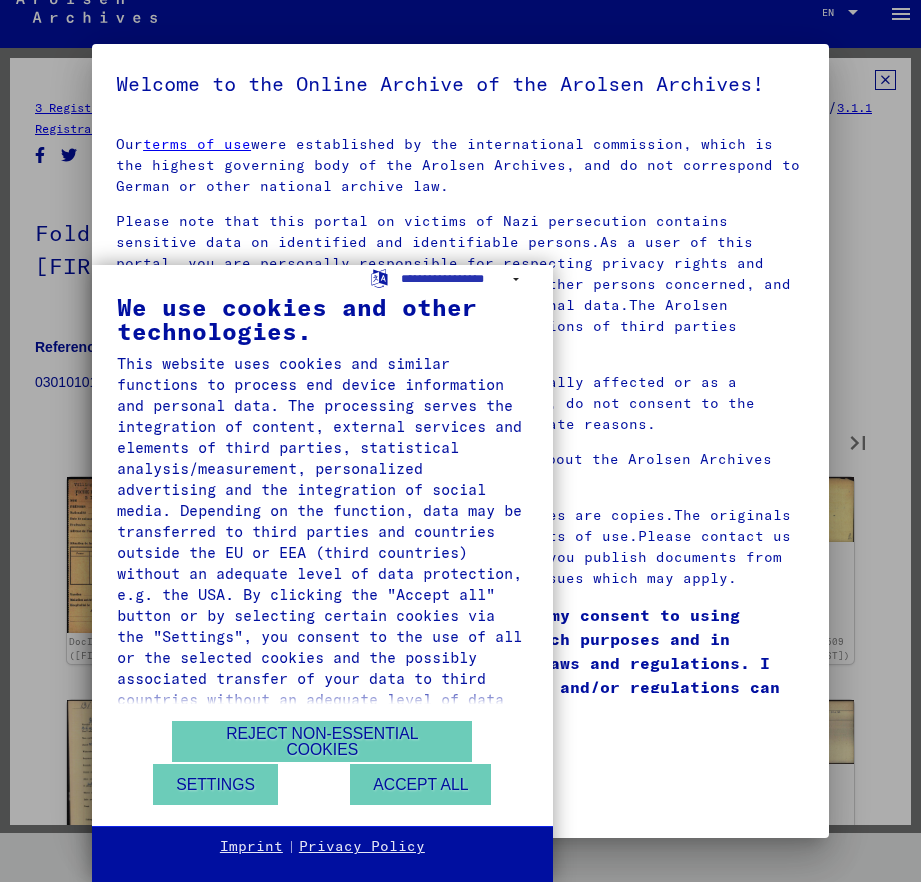 type on "**" 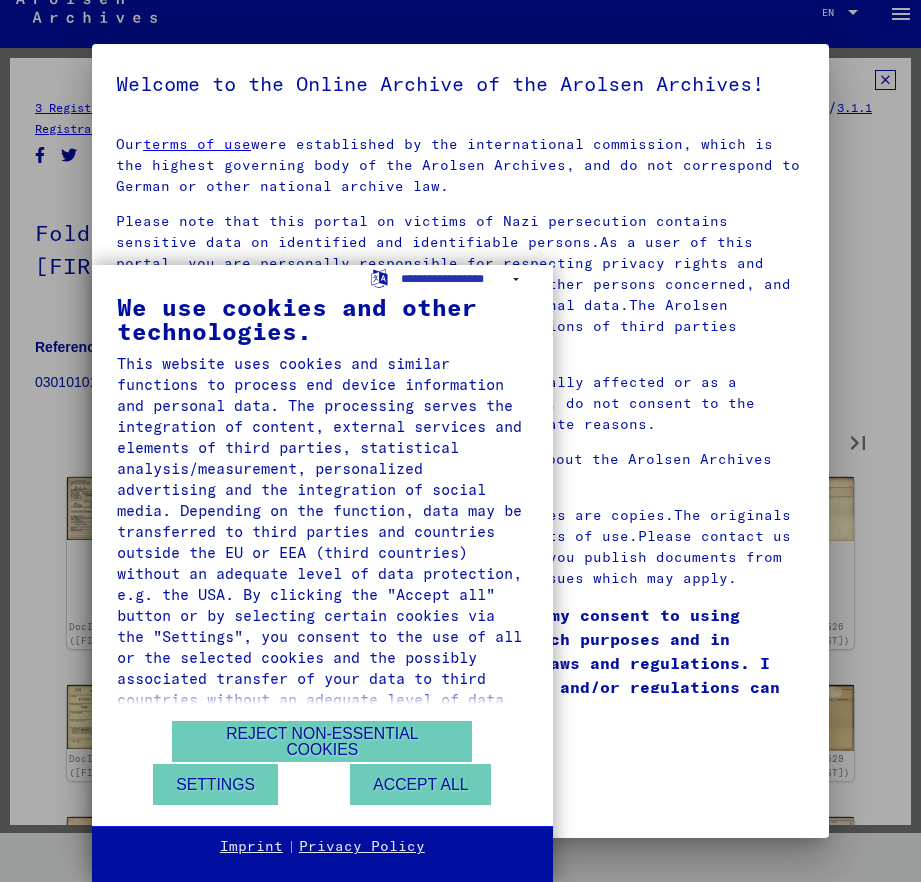 type on "**" 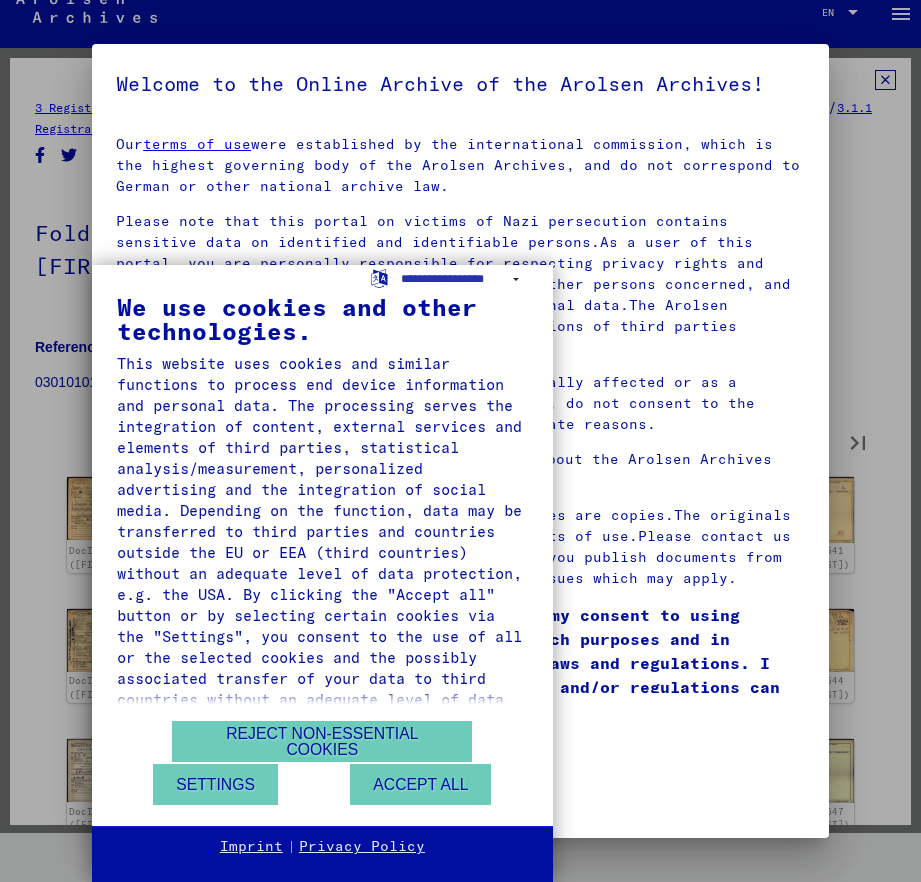 type on "**" 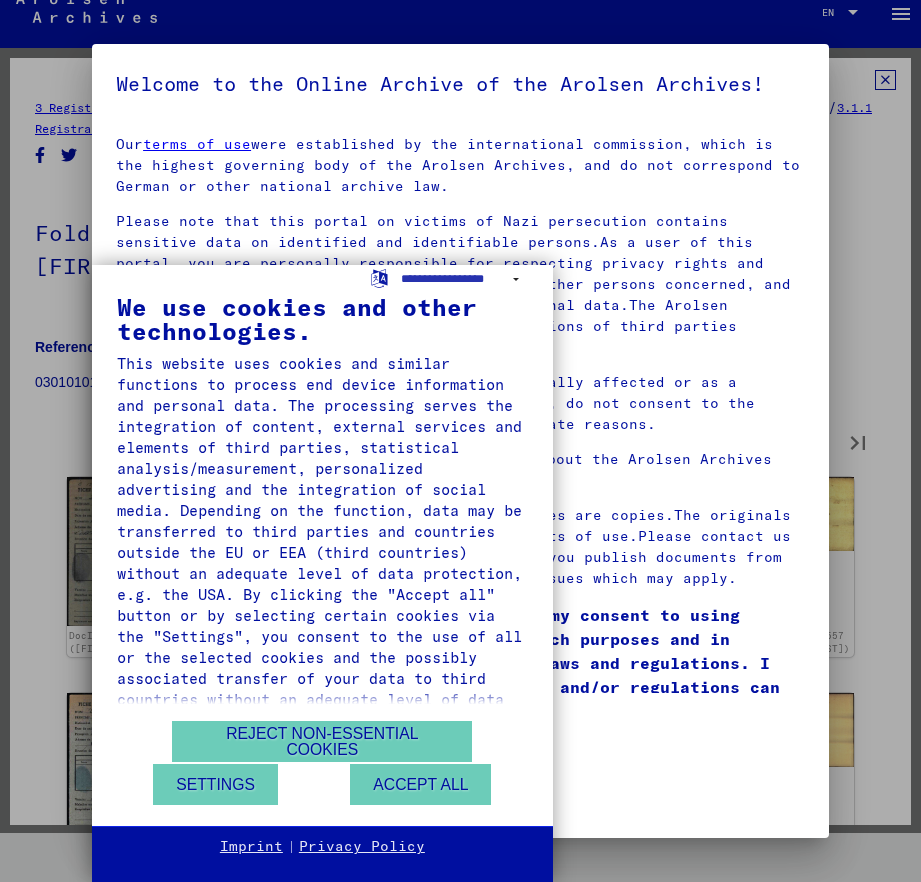 type on "**" 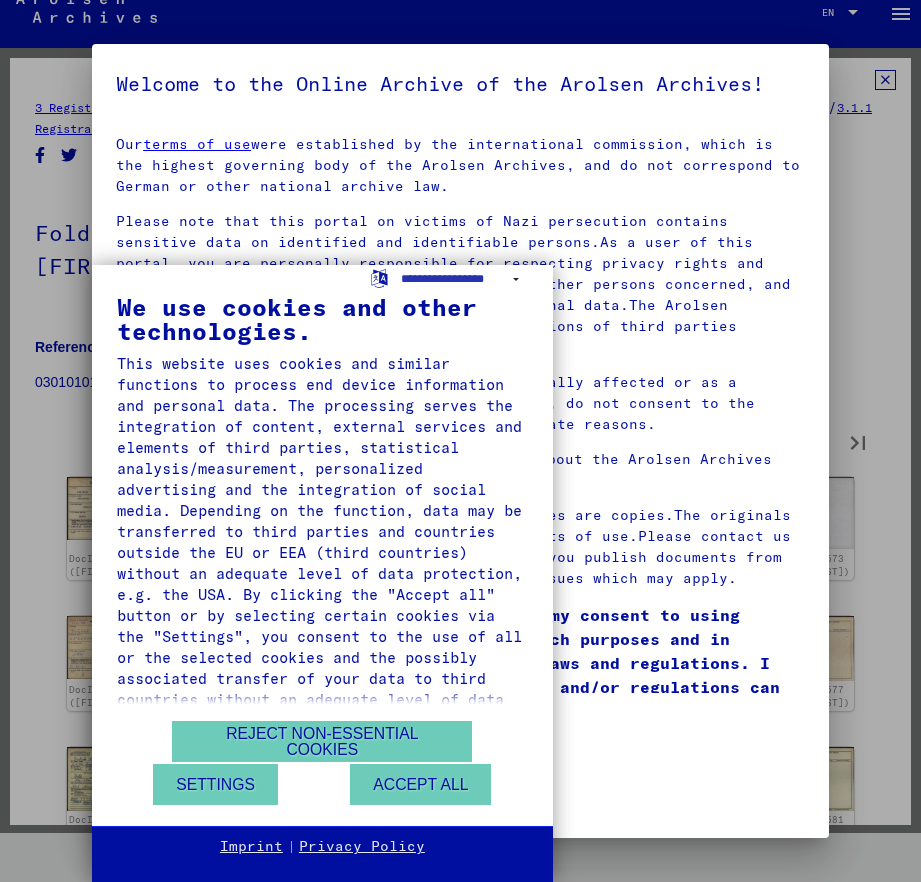 type on "**" 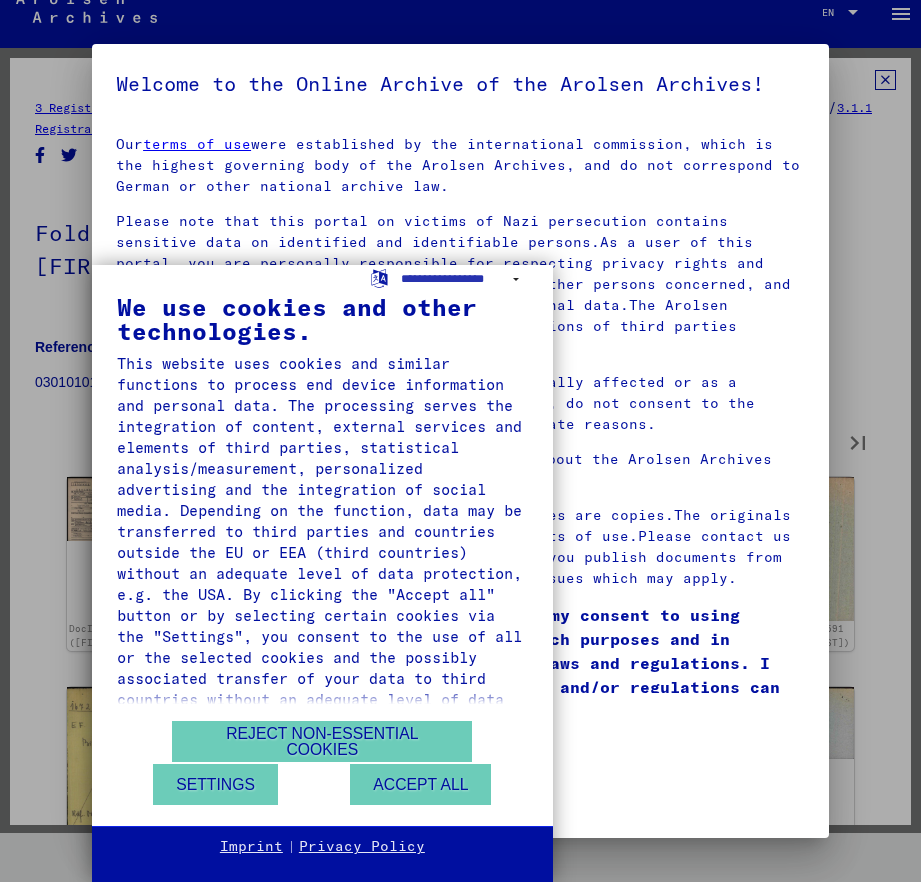 type on "**" 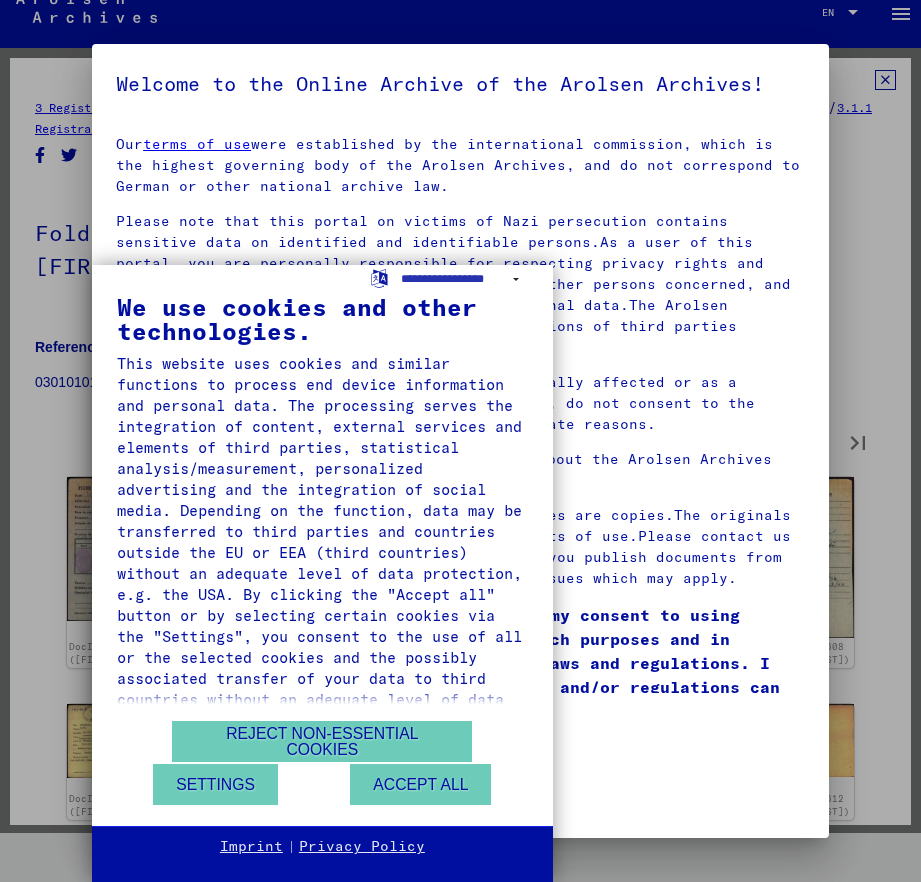 type on "**" 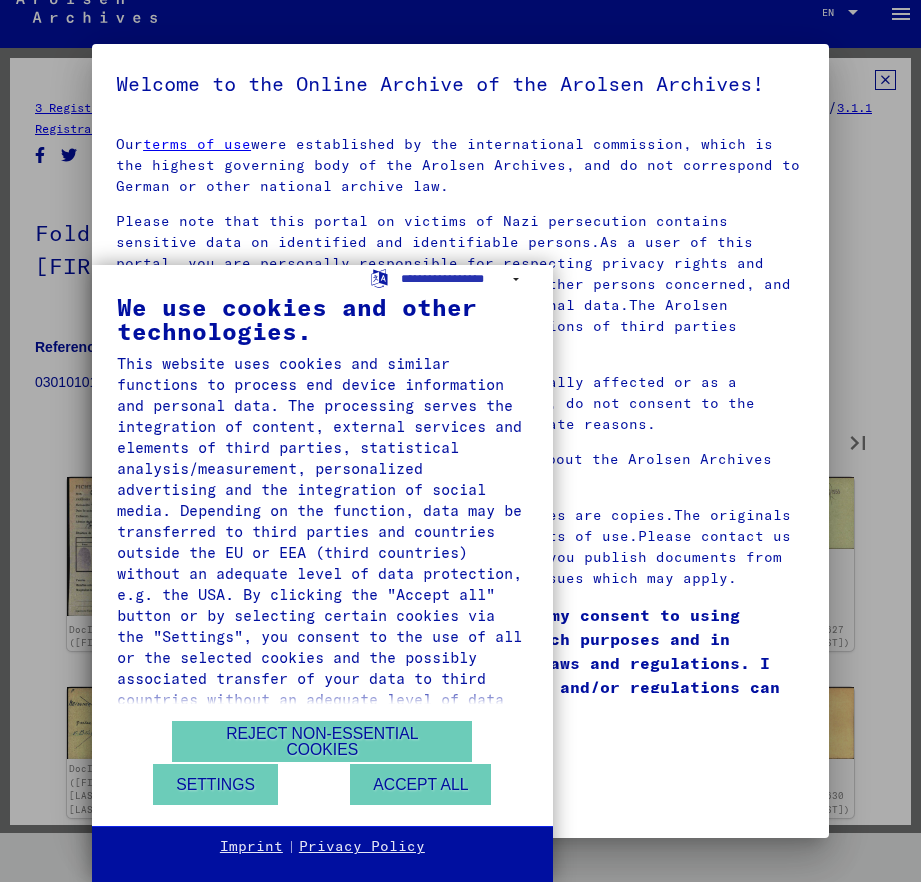 type on "**" 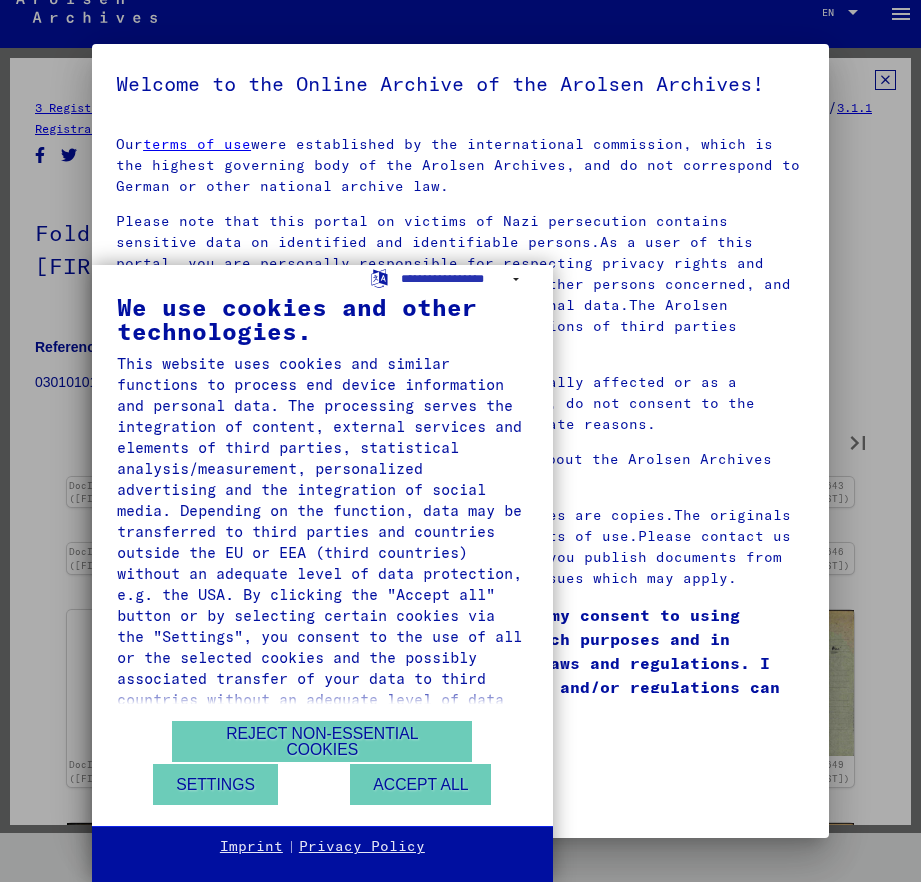 type on "**" 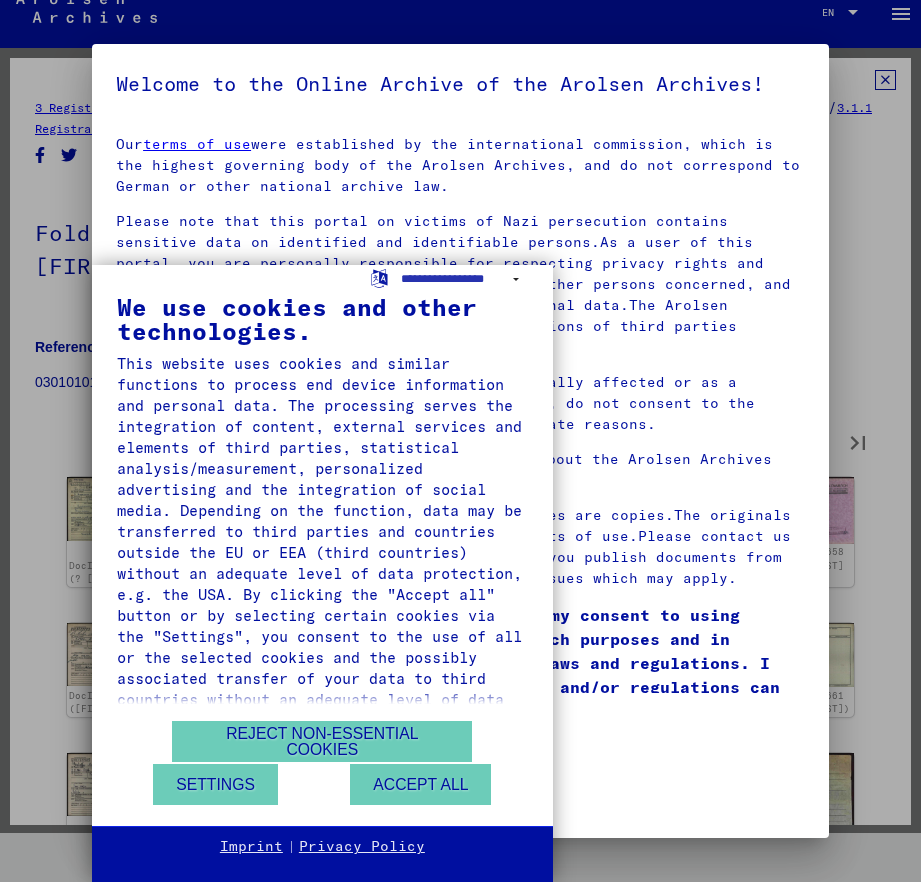 type on "**" 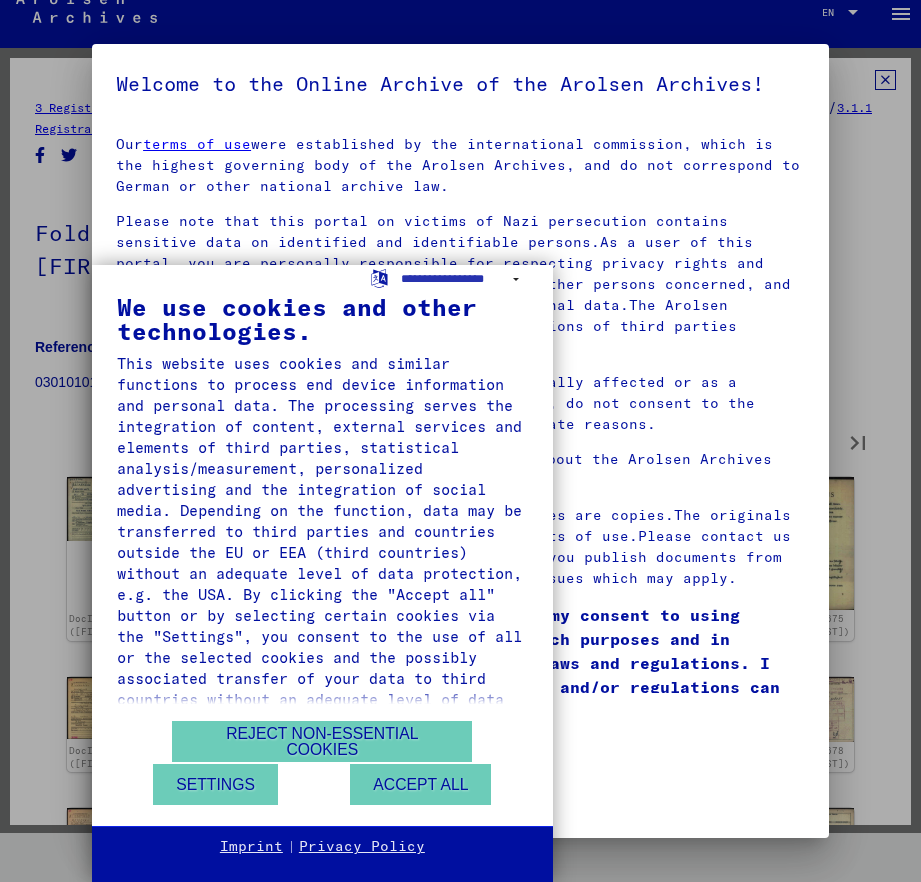 type on "**" 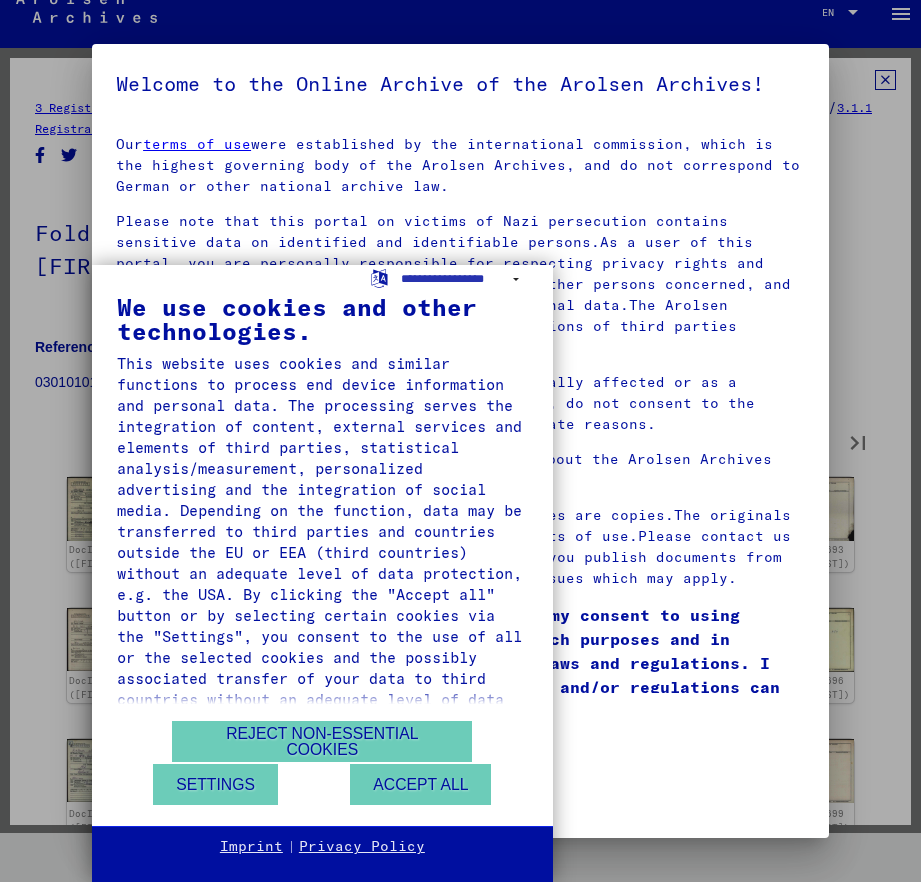 type on "**" 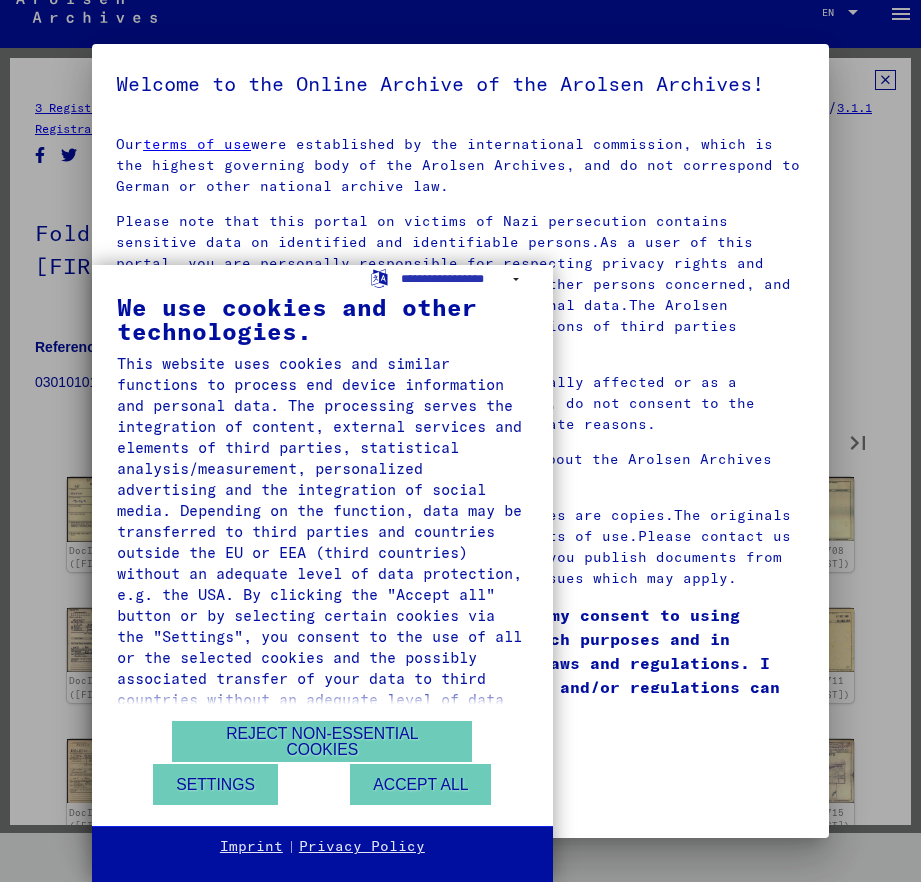 type on "**" 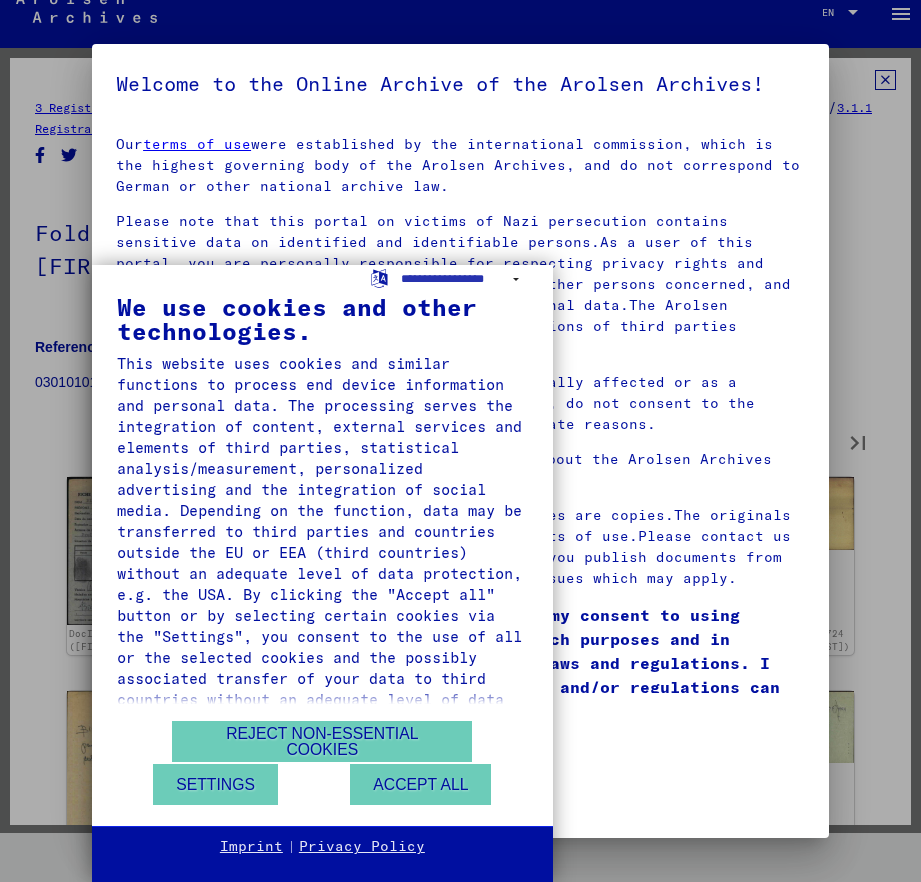 type on "**" 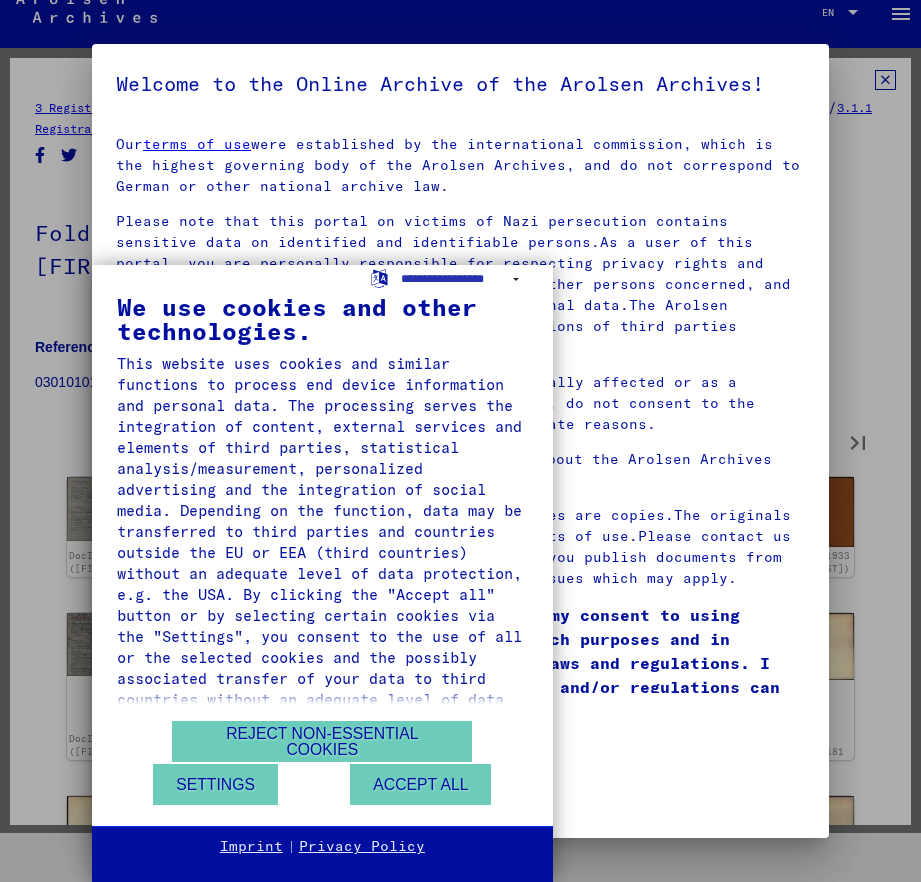 type on "**" 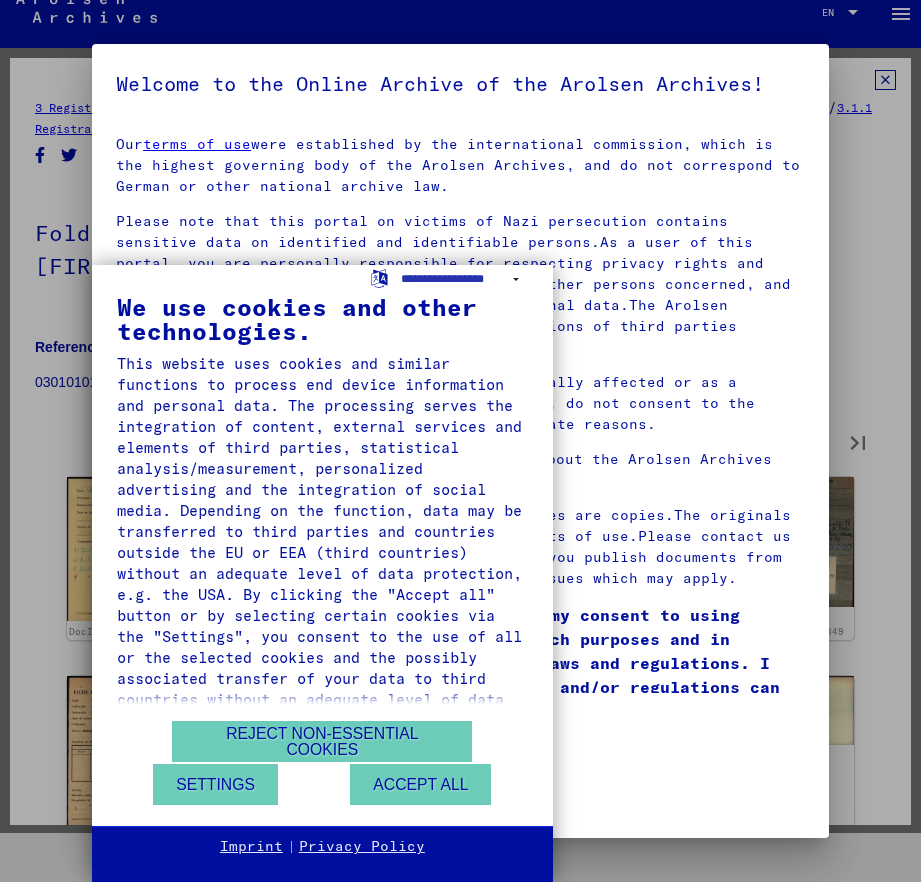 type on "**" 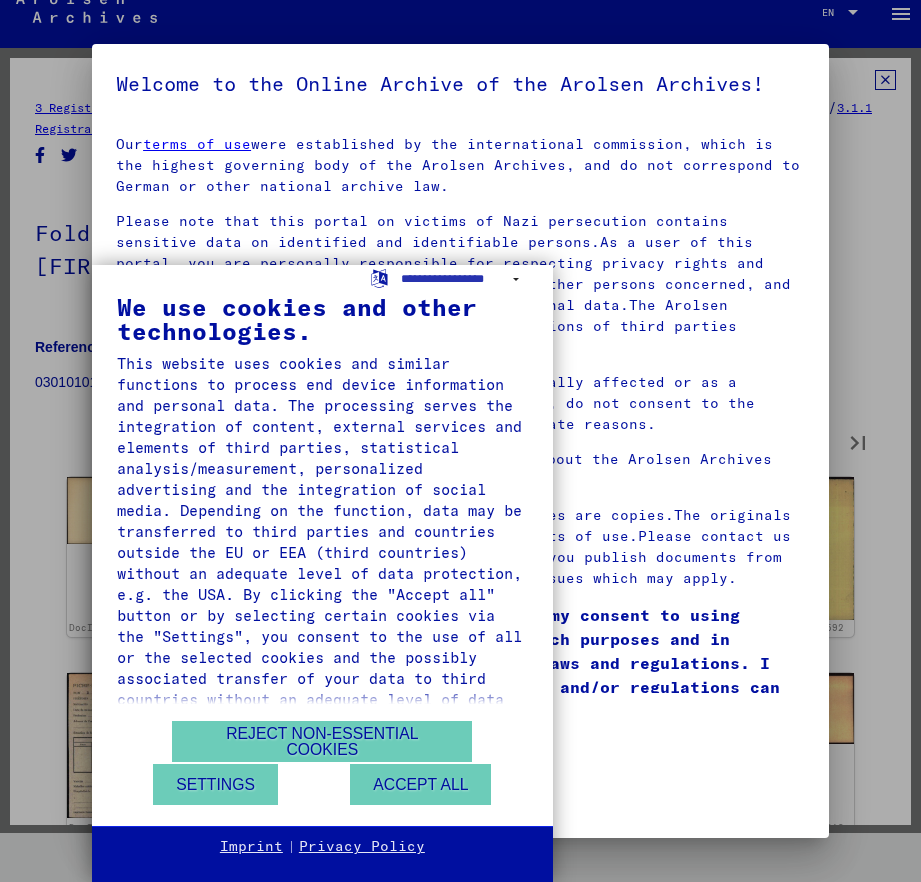 type on "**" 